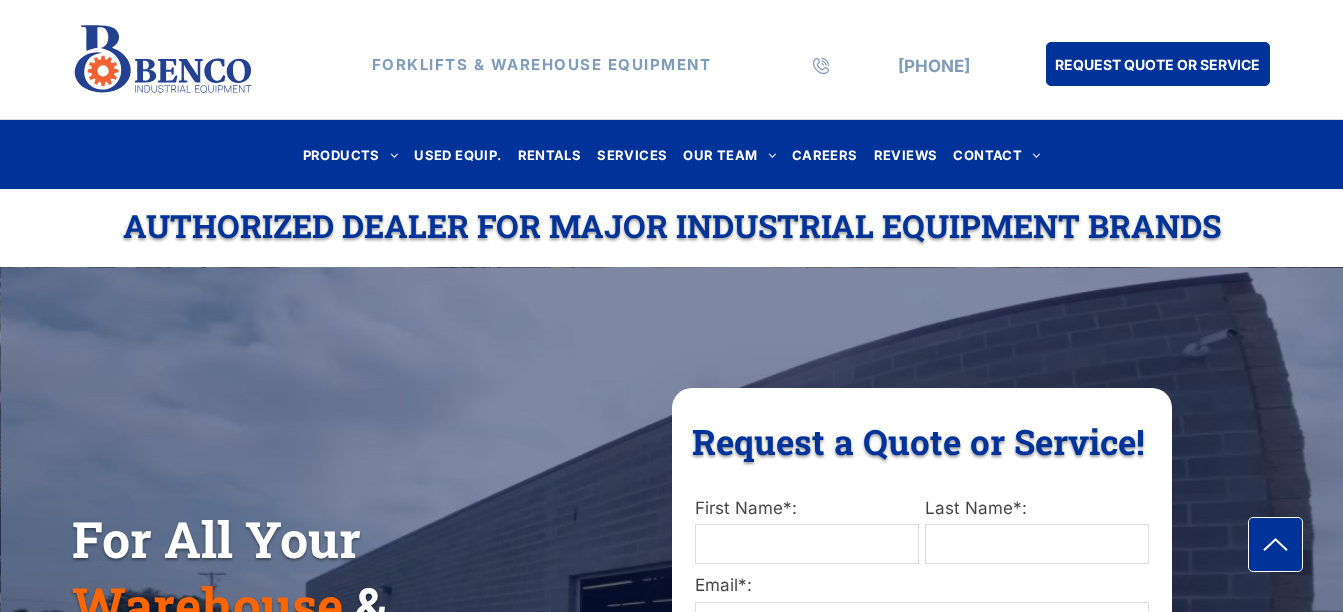 scroll, scrollTop: 0, scrollLeft: 0, axis: both 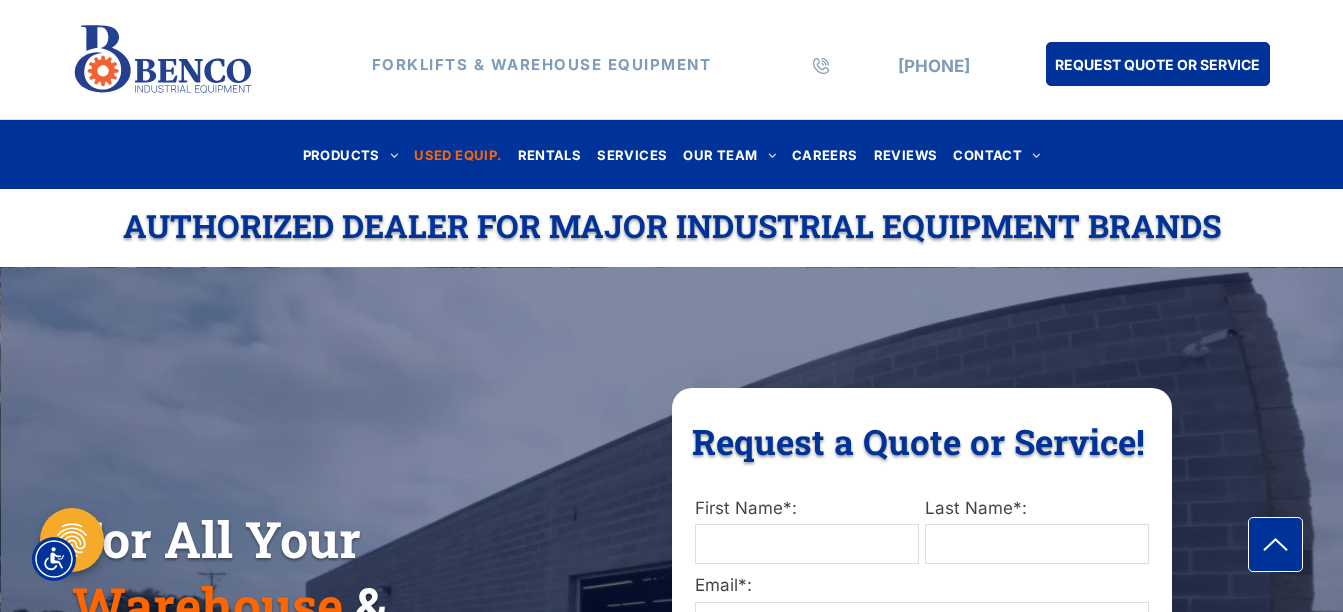 click on "USED EQUIP." at bounding box center (457, 154) 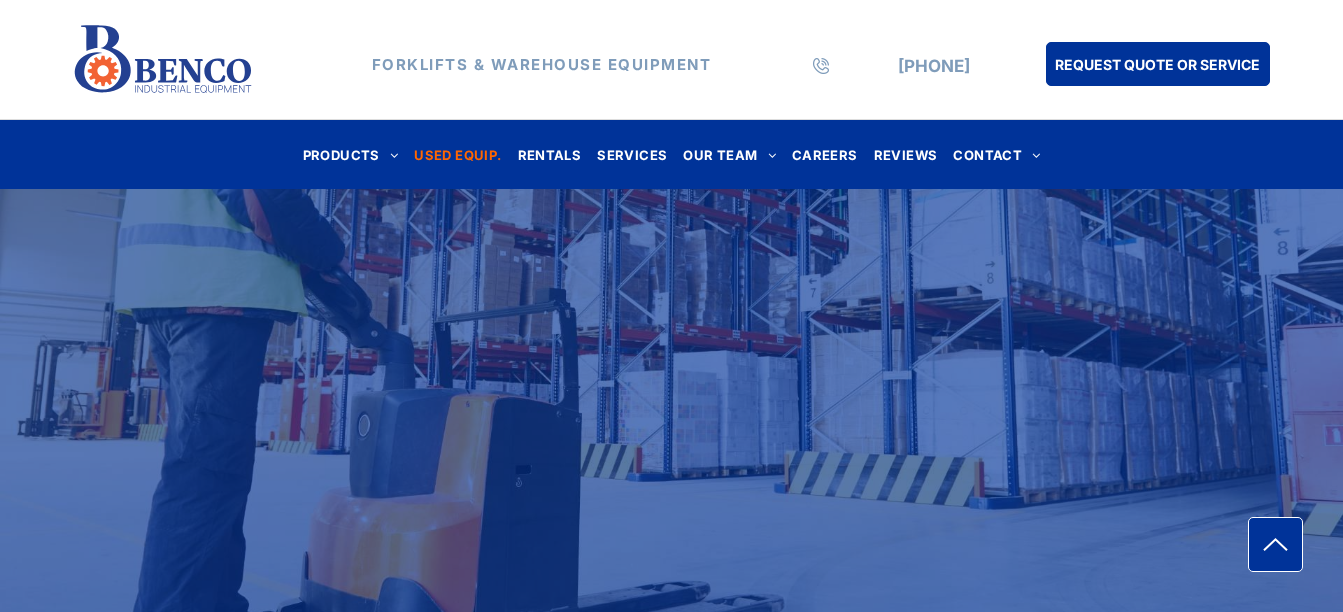 scroll, scrollTop: 0, scrollLeft: 0, axis: both 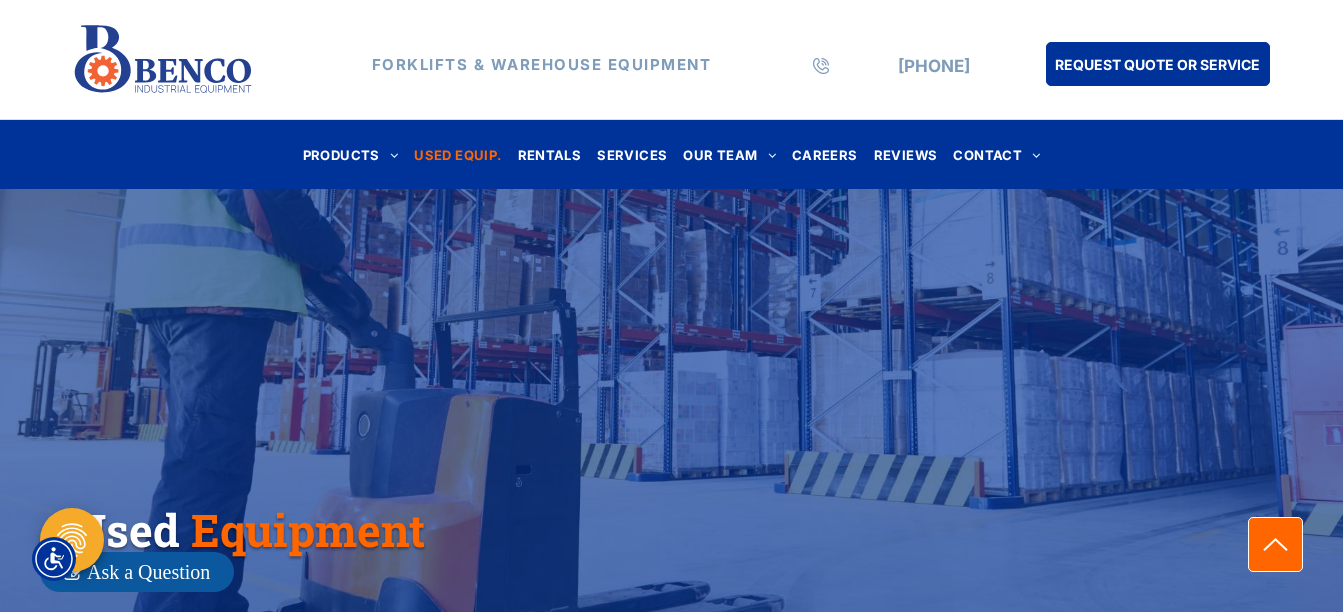 click on "arrow icon" 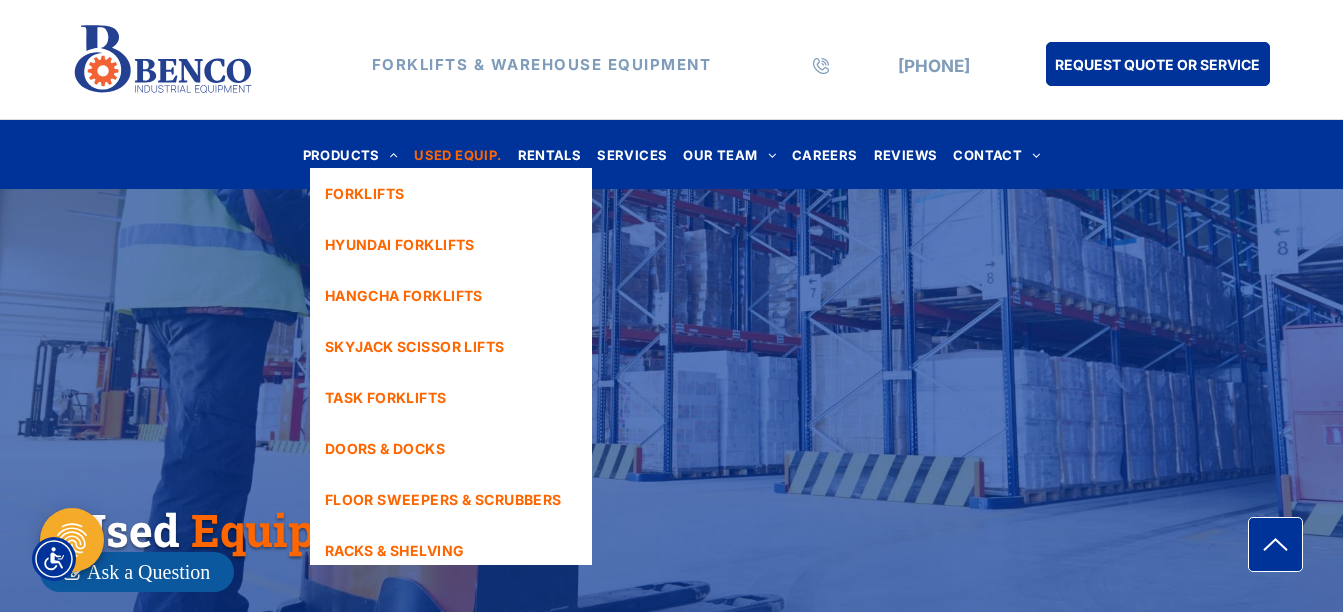 scroll, scrollTop: 61, scrollLeft: 0, axis: vertical 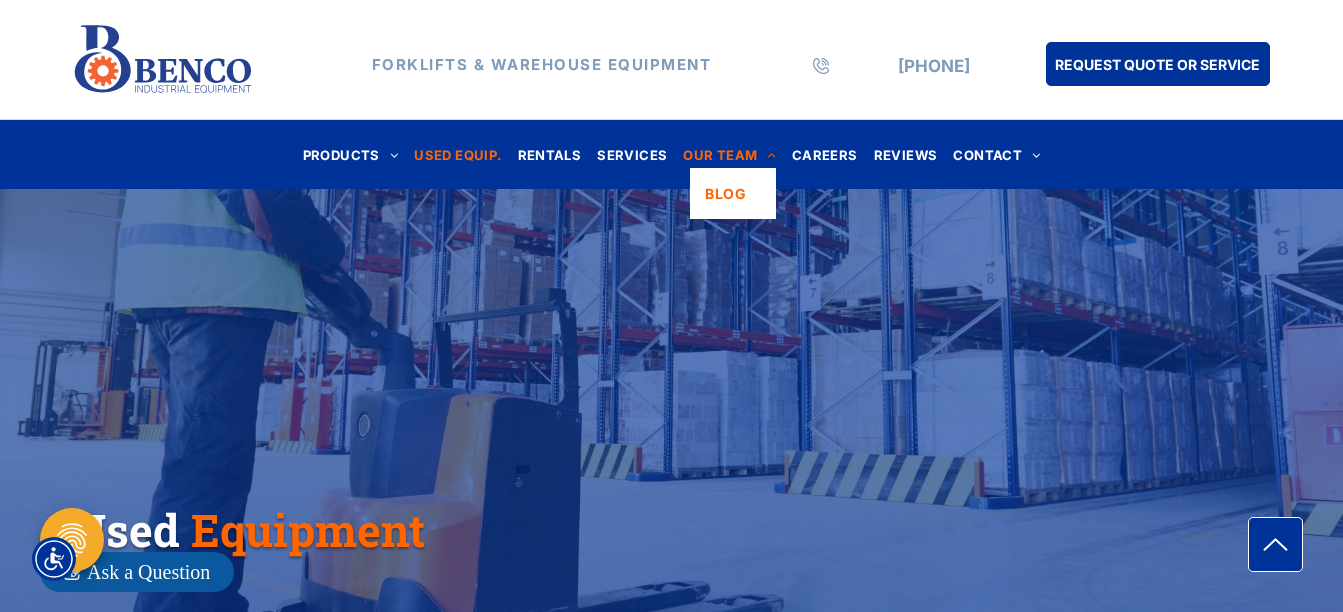 click on "OUR TEAM" at bounding box center (729, 154) 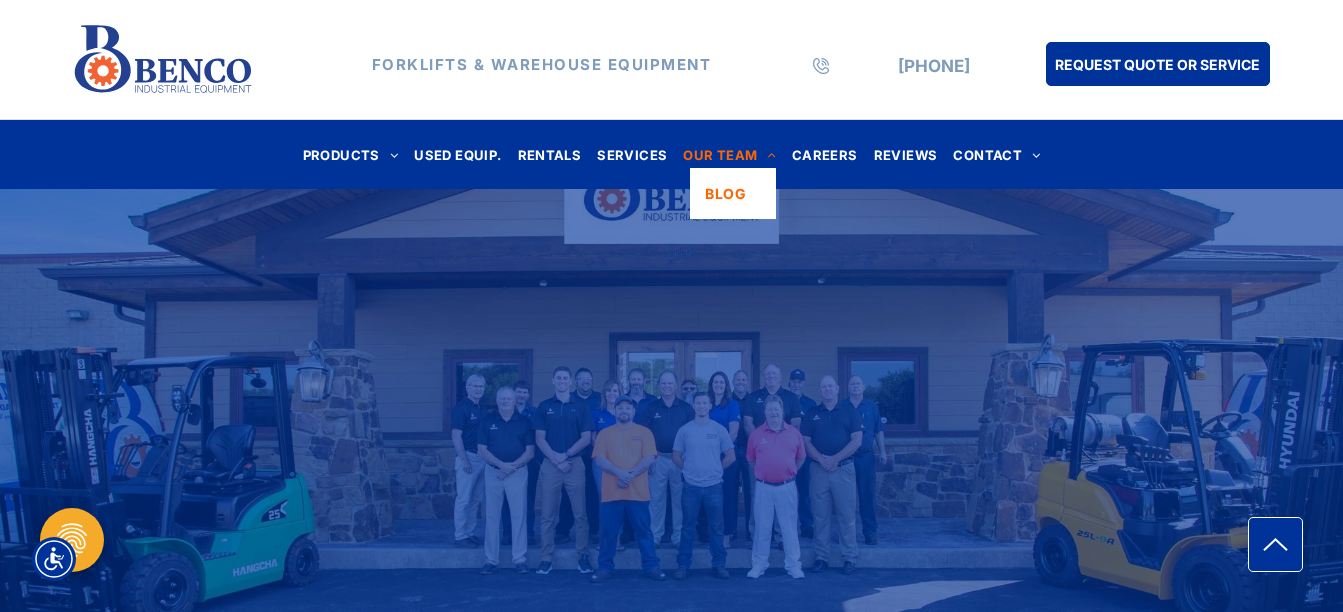 scroll, scrollTop: 0, scrollLeft: 0, axis: both 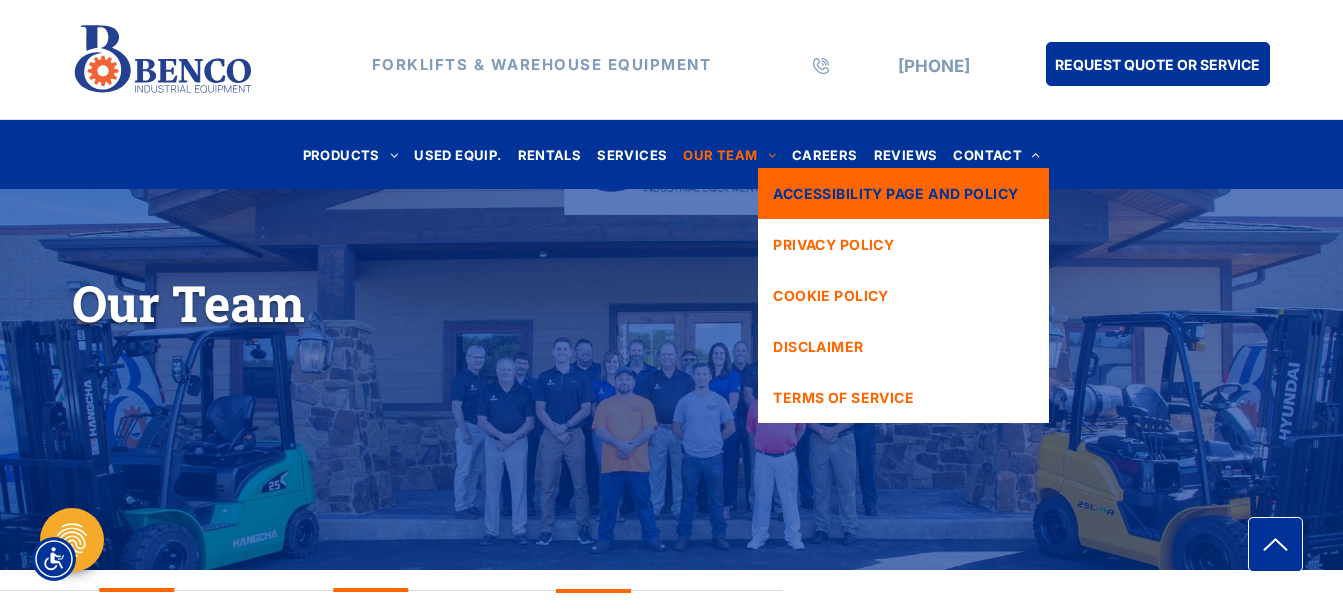 click on "ACCESSIBILITY PAGE AND POLICY" at bounding box center (903, 193) 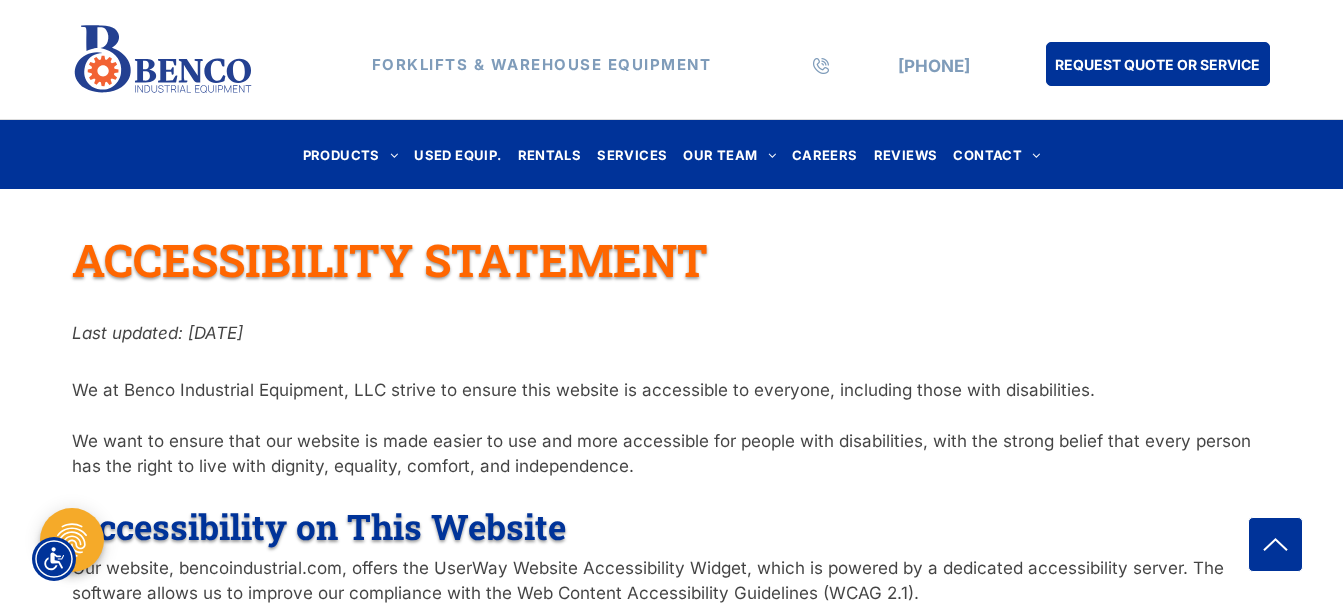 scroll, scrollTop: 0, scrollLeft: 0, axis: both 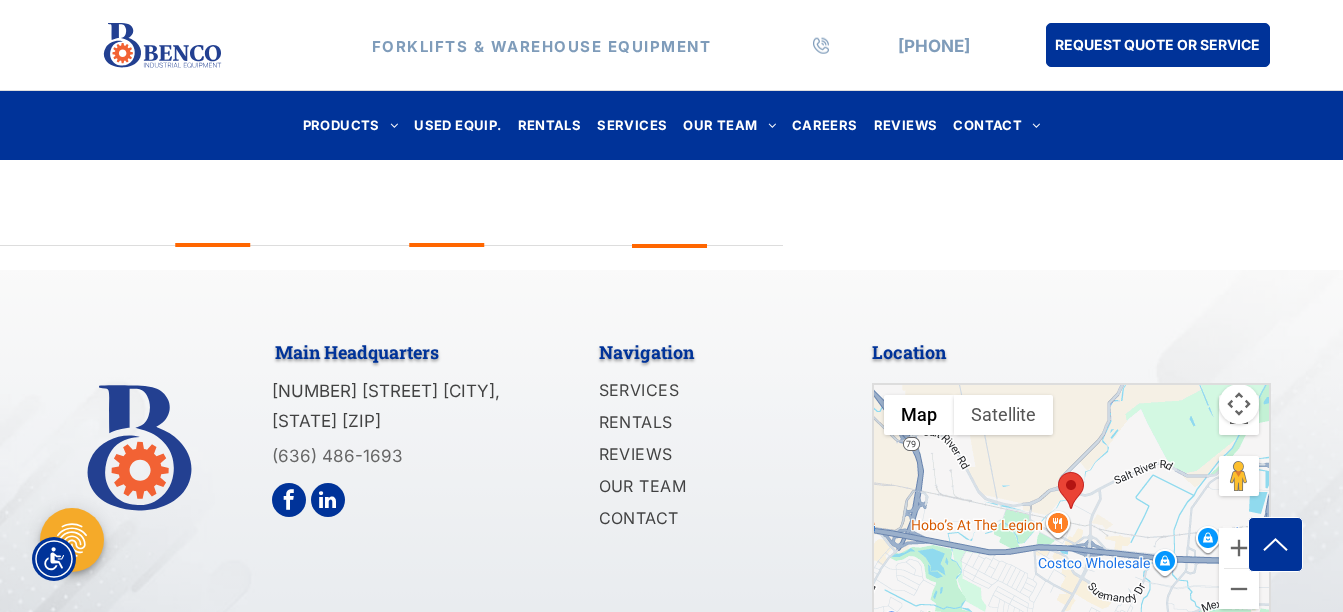 click on "Main Headquarters" at bounding box center (357, 352) 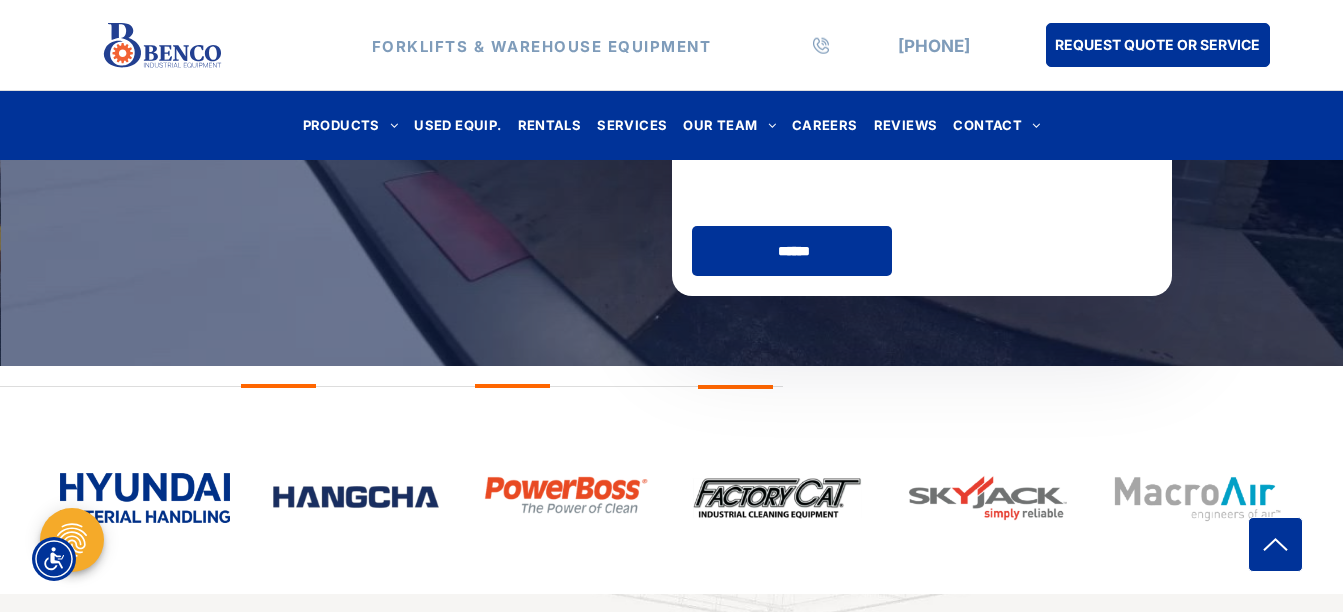 scroll, scrollTop: 0, scrollLeft: 0, axis: both 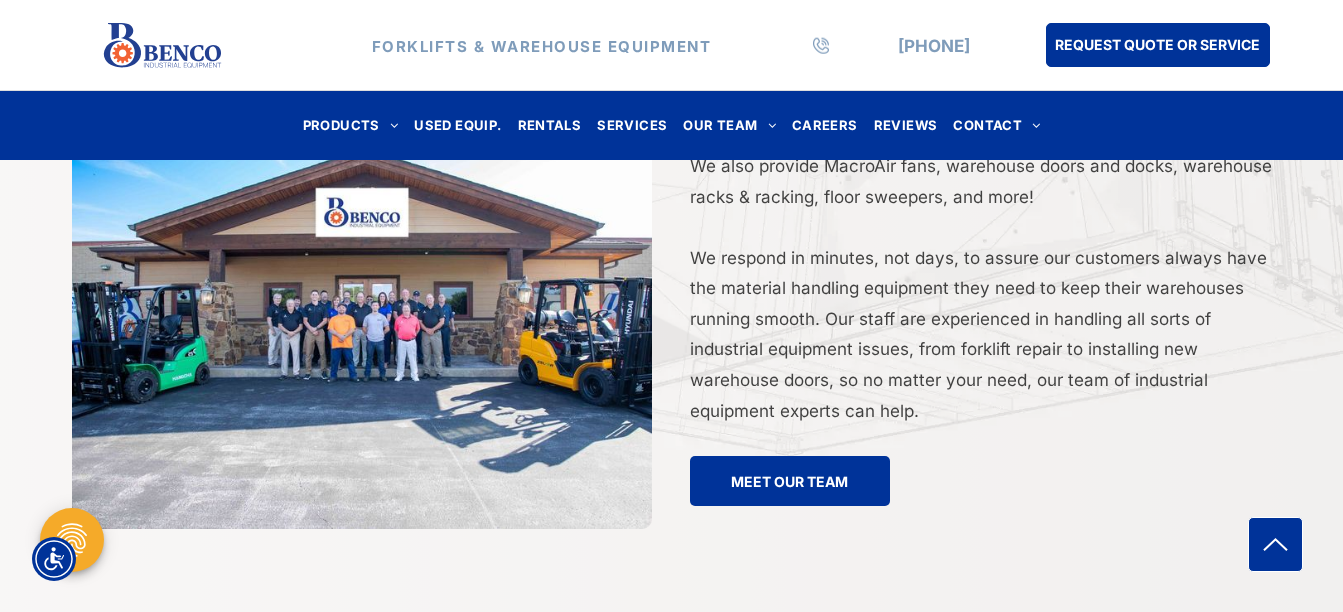 click at bounding box center (362, 335) 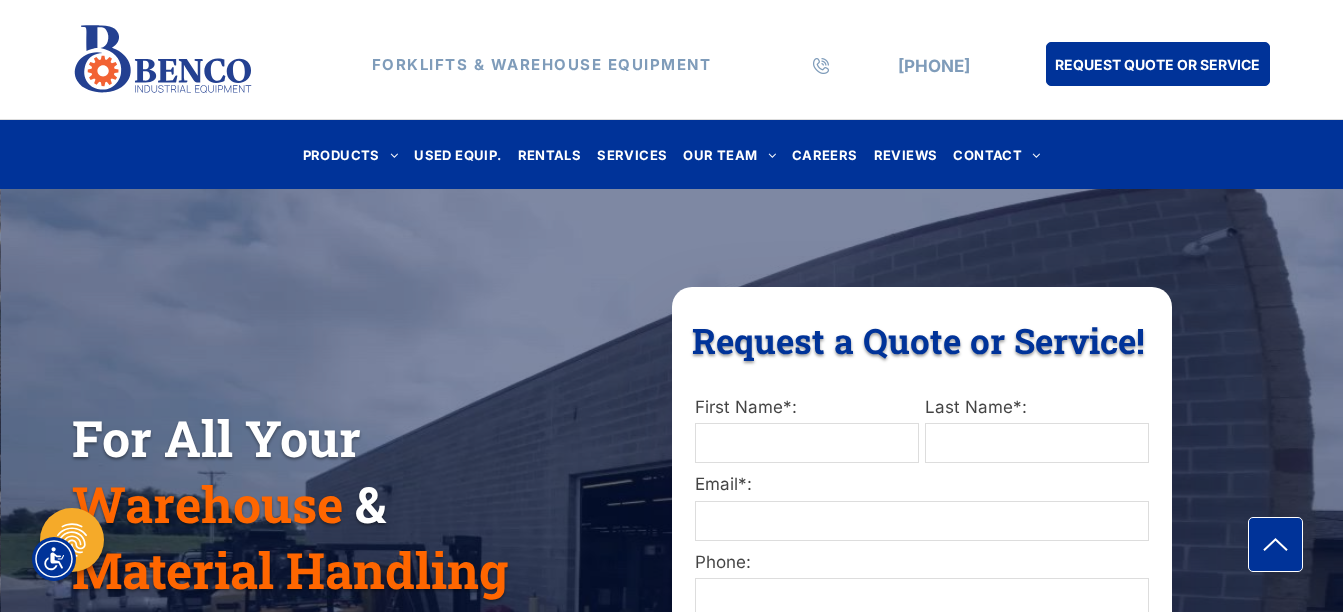 scroll, scrollTop: 0, scrollLeft: 0, axis: both 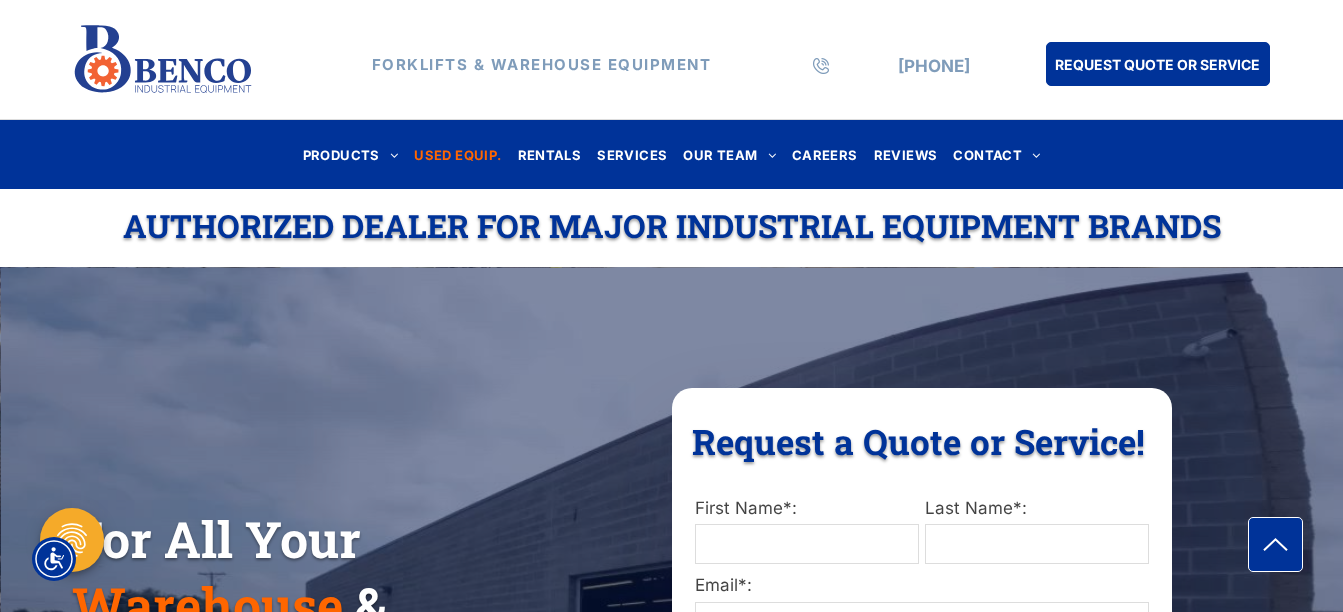 click on "USED EQUIP." at bounding box center [457, 154] 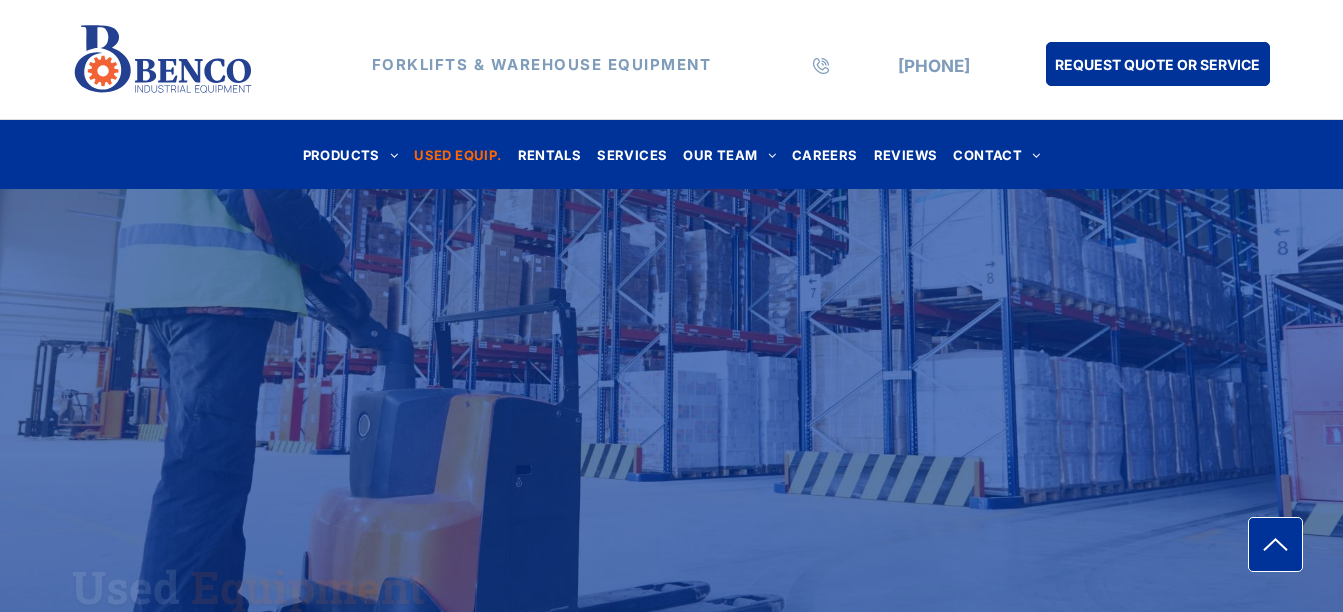 scroll, scrollTop: 0, scrollLeft: 0, axis: both 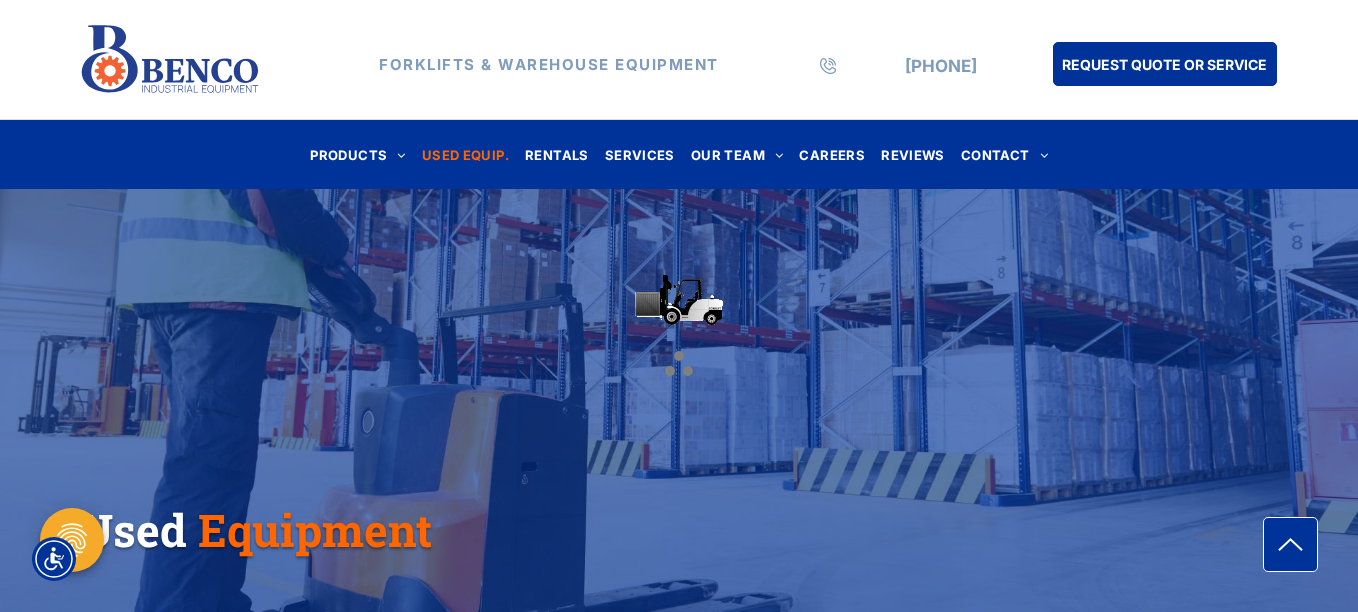 click at bounding box center [679, 306] 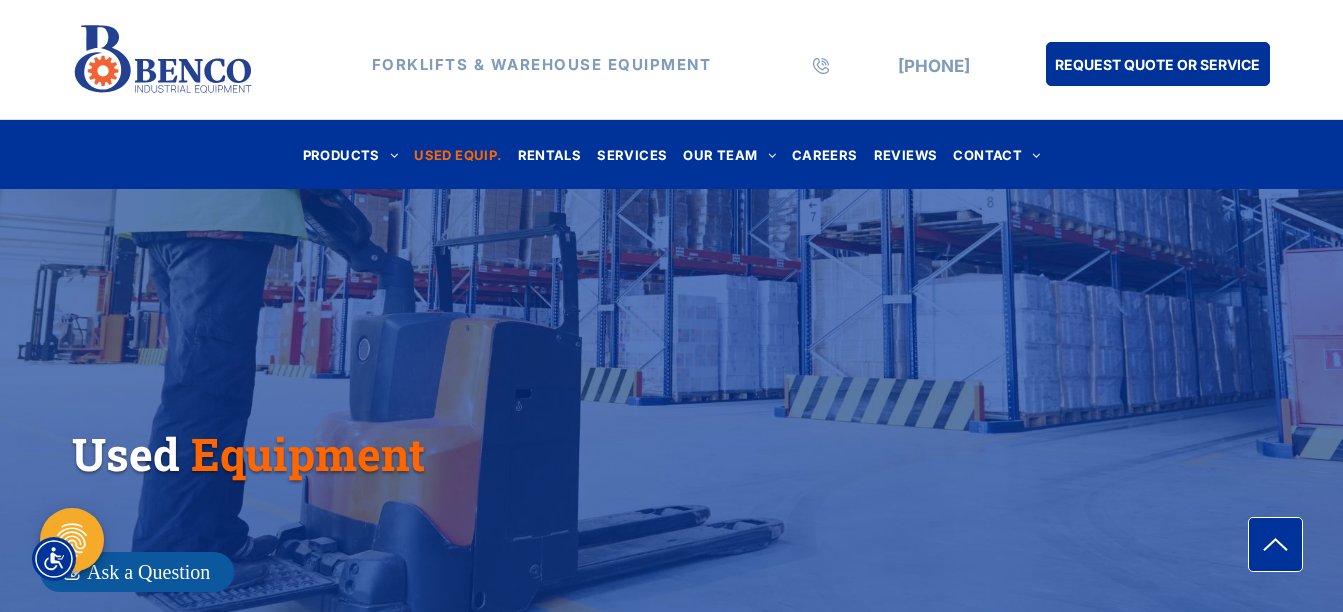 scroll, scrollTop: 0, scrollLeft: 0, axis: both 